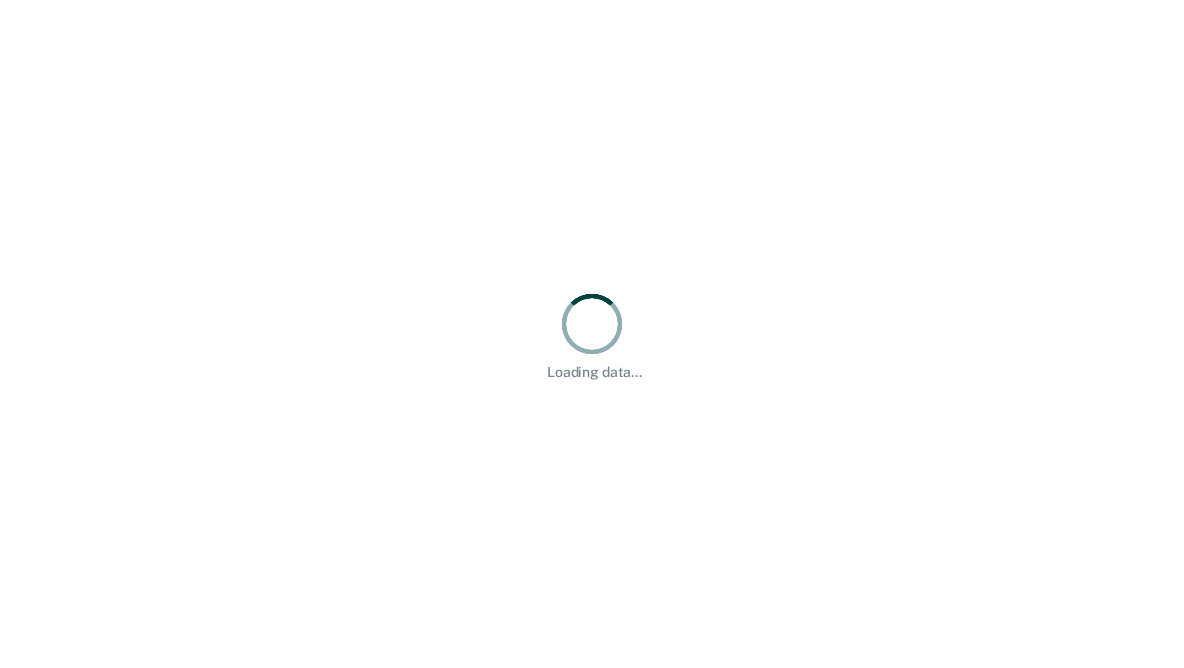 scroll, scrollTop: 0, scrollLeft: 0, axis: both 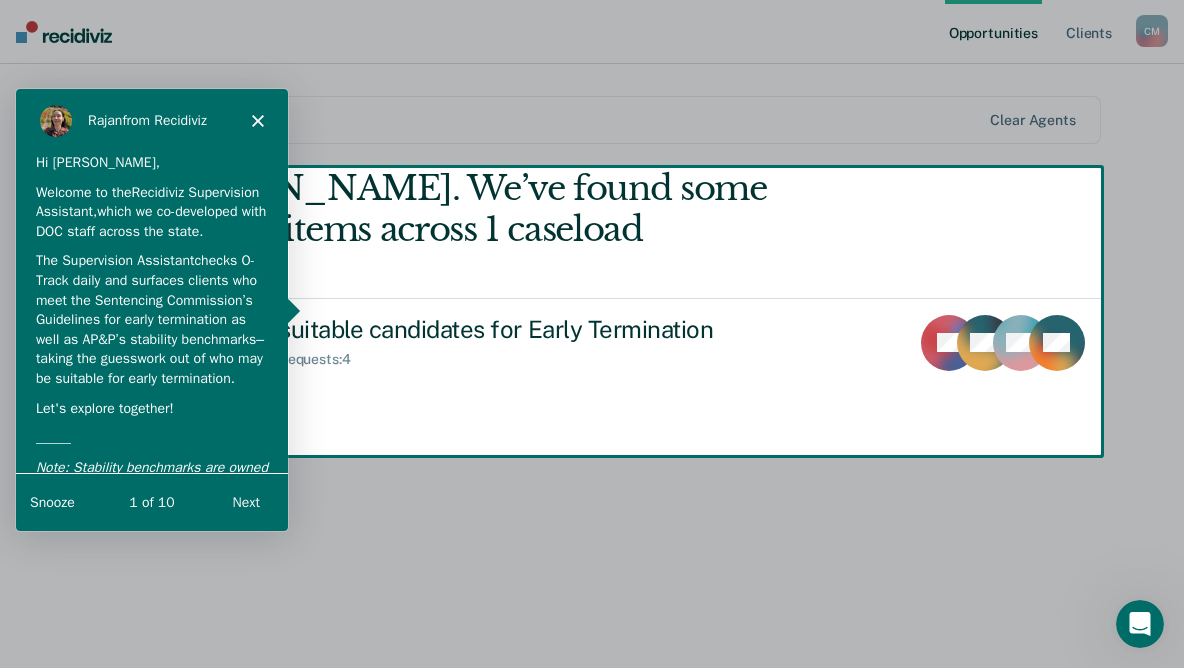 click at bounding box center (592, 334) 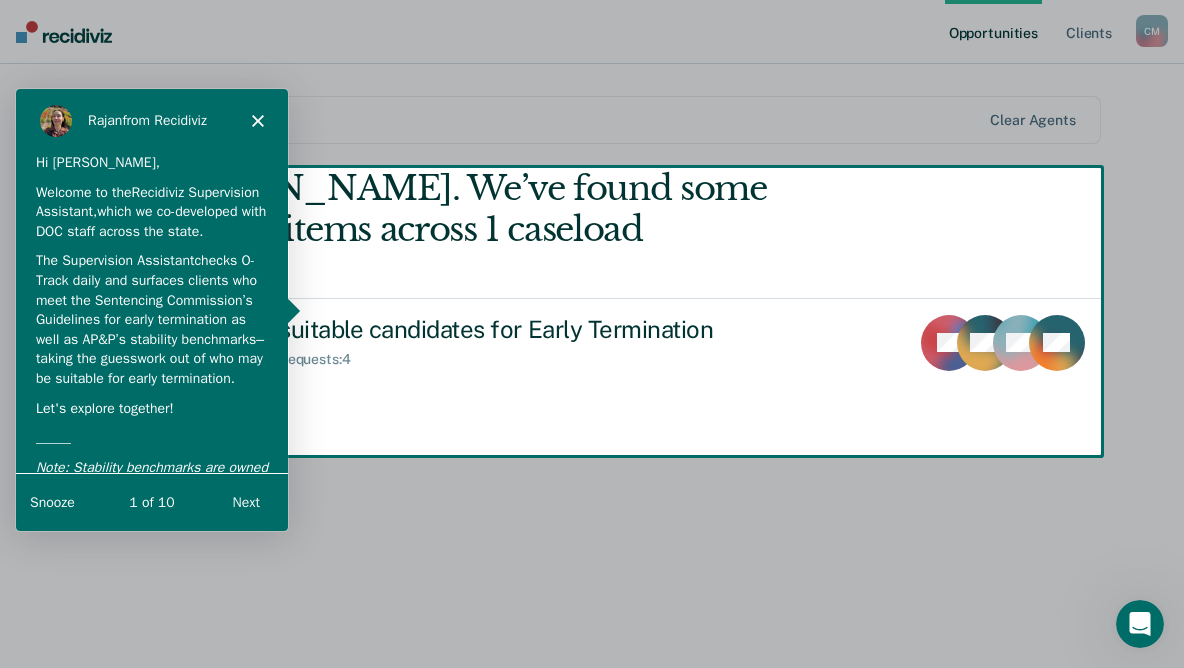 click 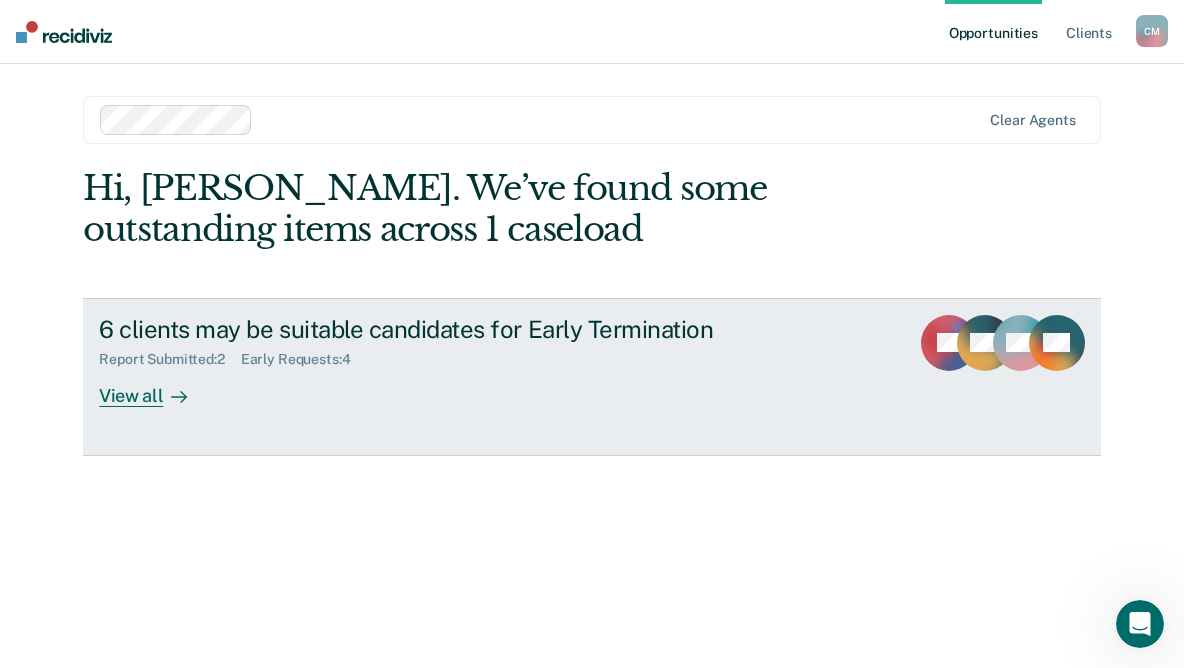 click on "View all" at bounding box center [155, 387] 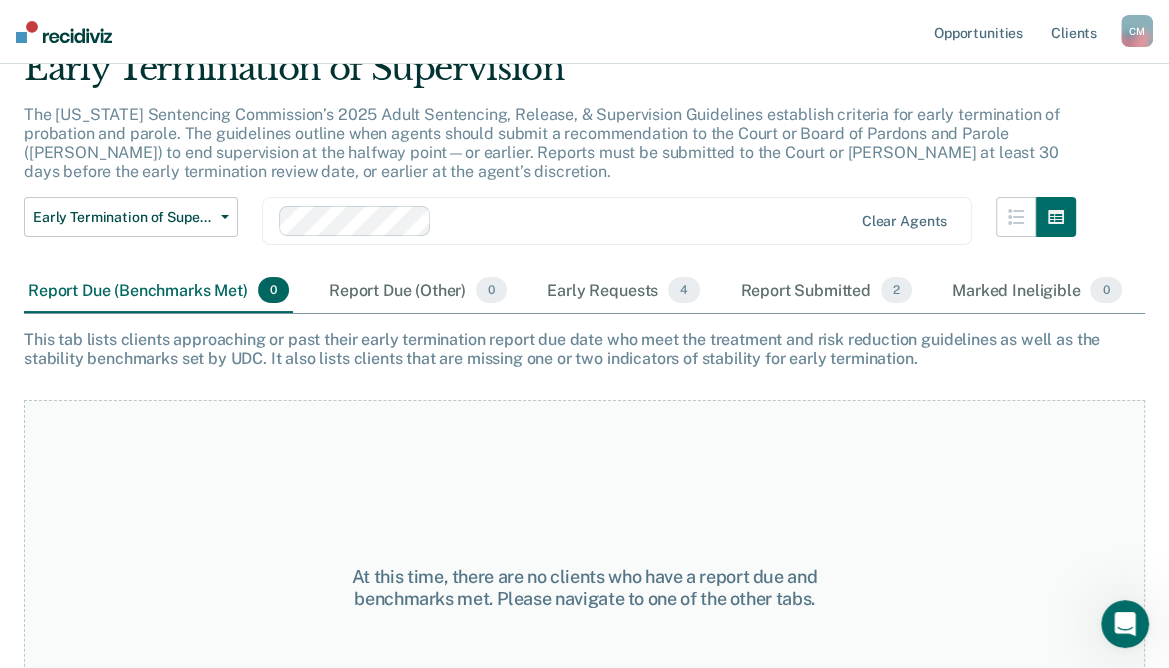 scroll, scrollTop: 194, scrollLeft: 0, axis: vertical 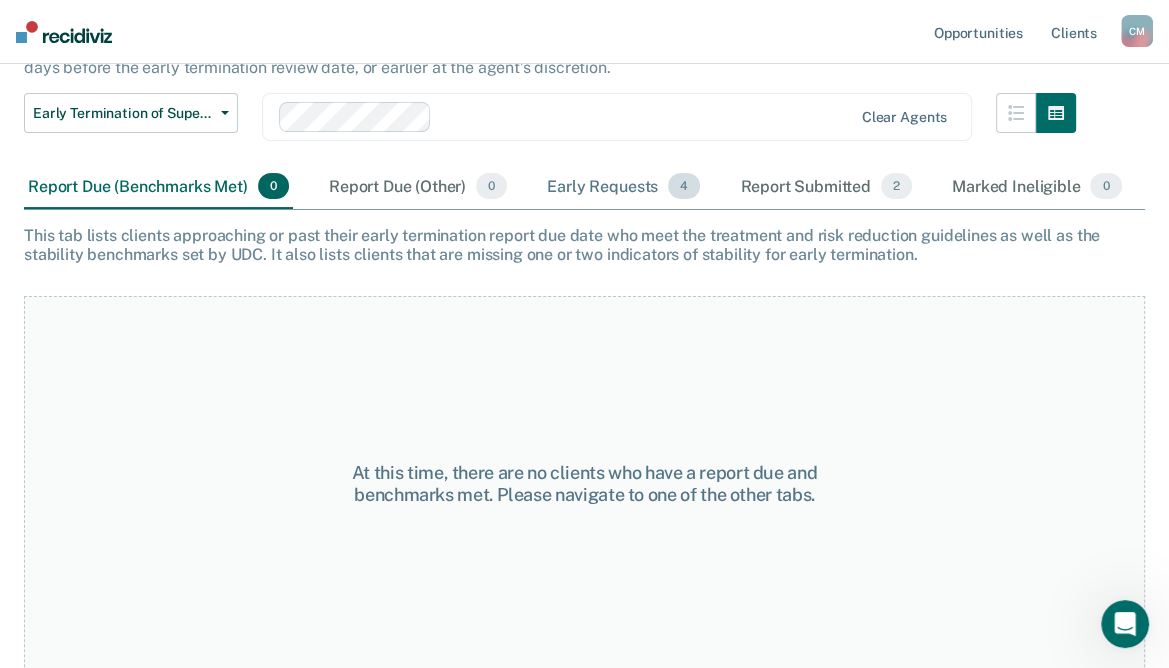 click on "Early Requests 4" at bounding box center [623, 187] 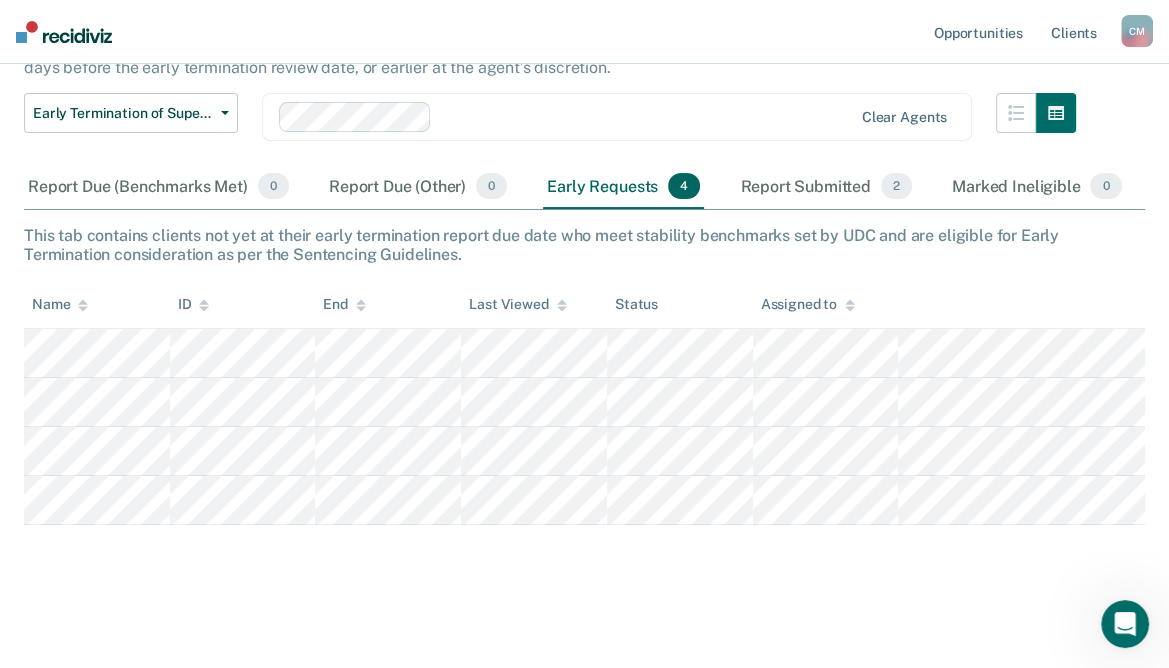 scroll, scrollTop: 193, scrollLeft: 0, axis: vertical 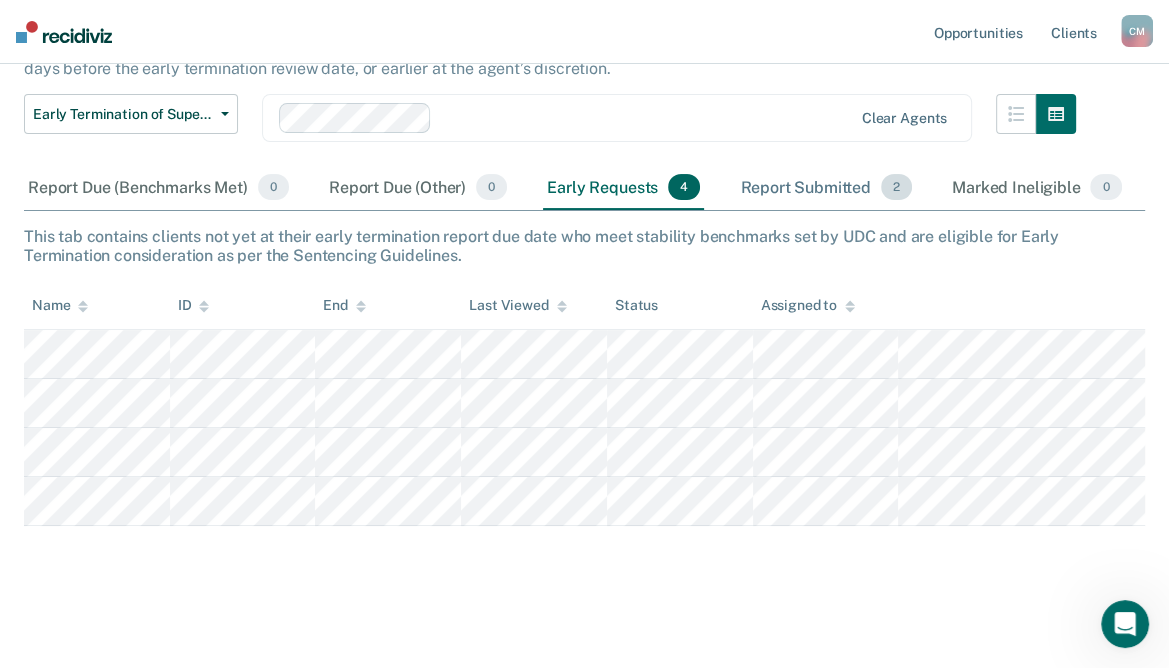 click on "Report Submitted 2" at bounding box center (826, 188) 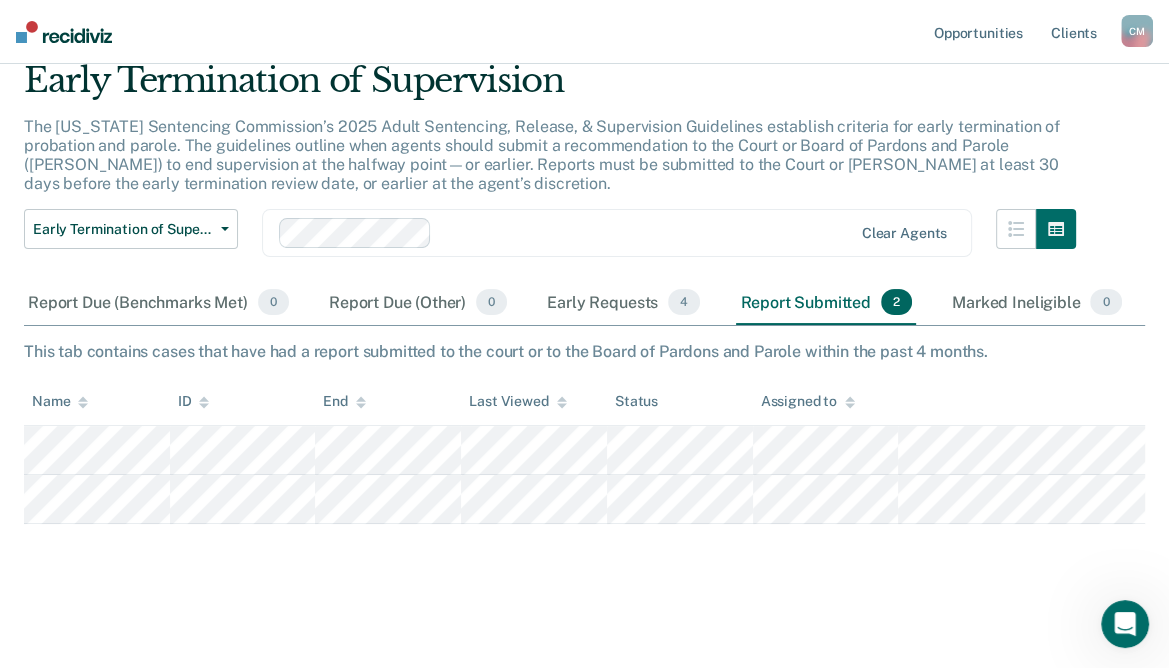 scroll, scrollTop: 76, scrollLeft: 0, axis: vertical 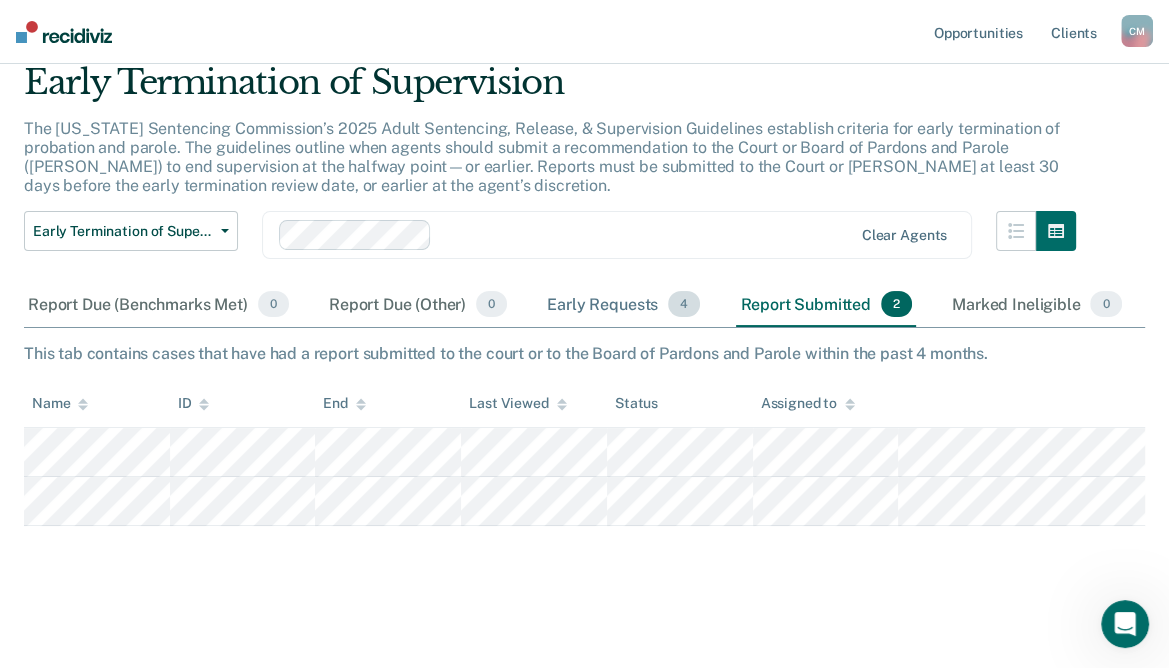 click on "Early Requests 4" at bounding box center (623, 305) 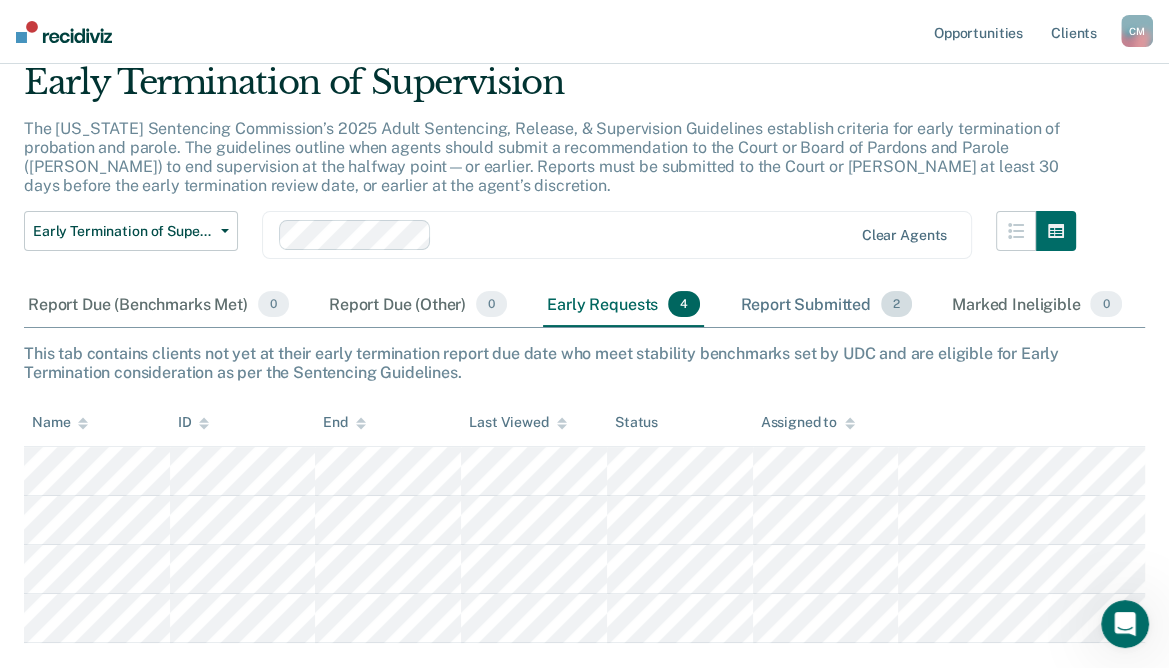 click on "Report Submitted 2" at bounding box center [826, 305] 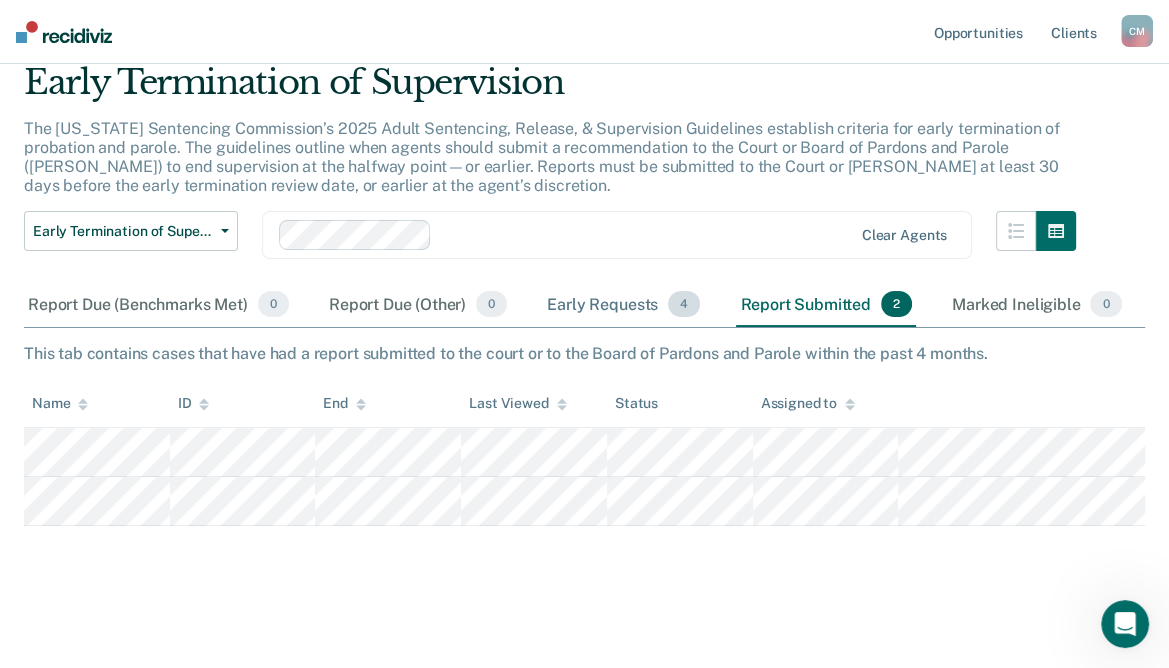 click on "Early Requests 4" at bounding box center [623, 305] 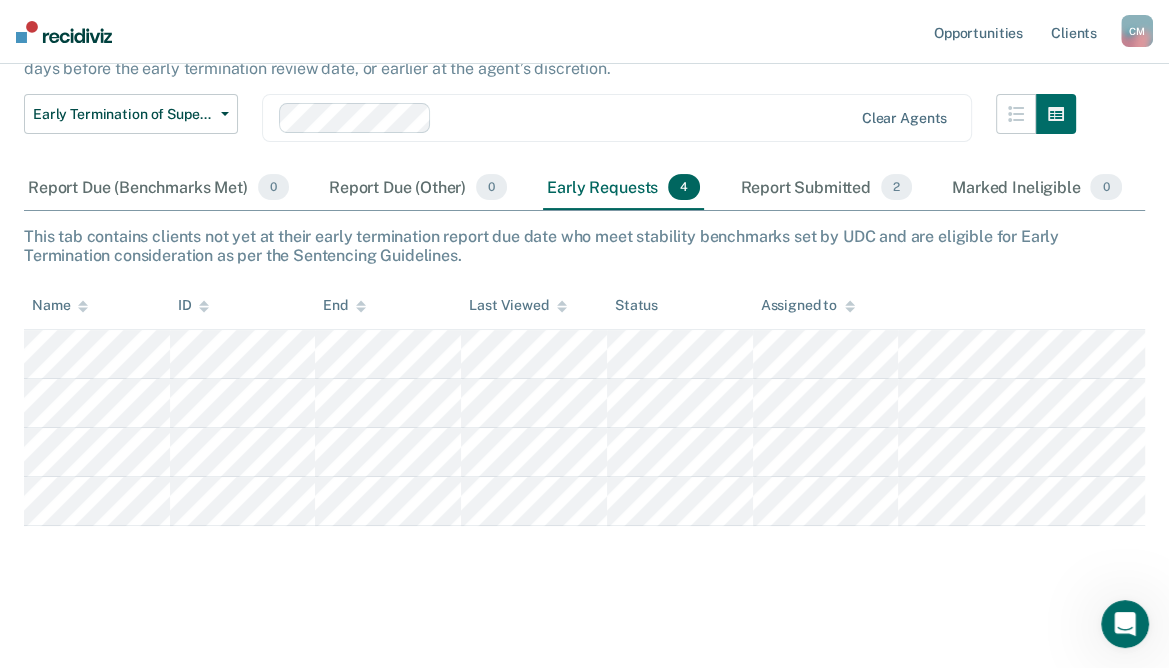 scroll, scrollTop: 0, scrollLeft: 0, axis: both 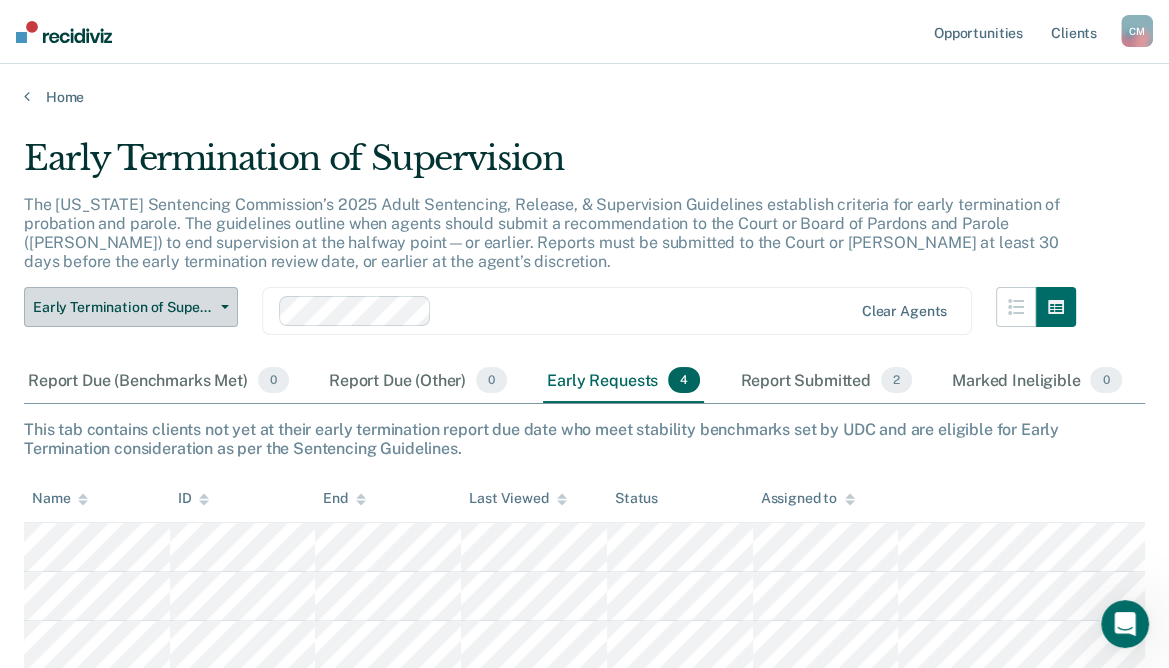 click on "Early Termination of Supervision" at bounding box center [131, 307] 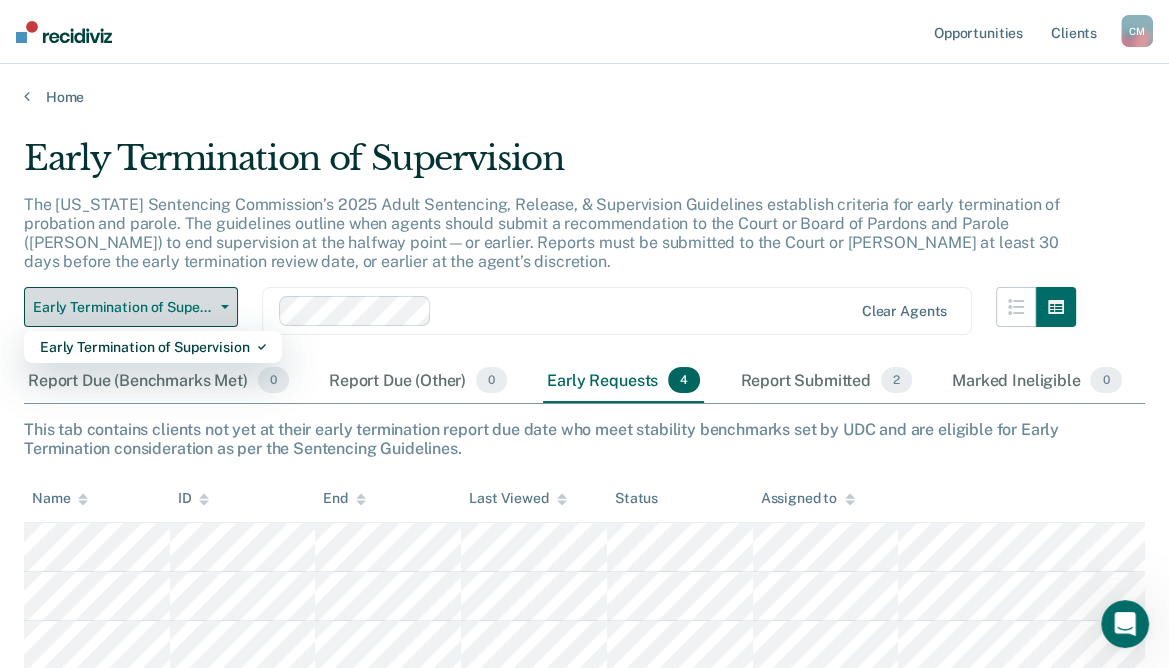 click on "Early Termination of Supervision" at bounding box center (131, 307) 